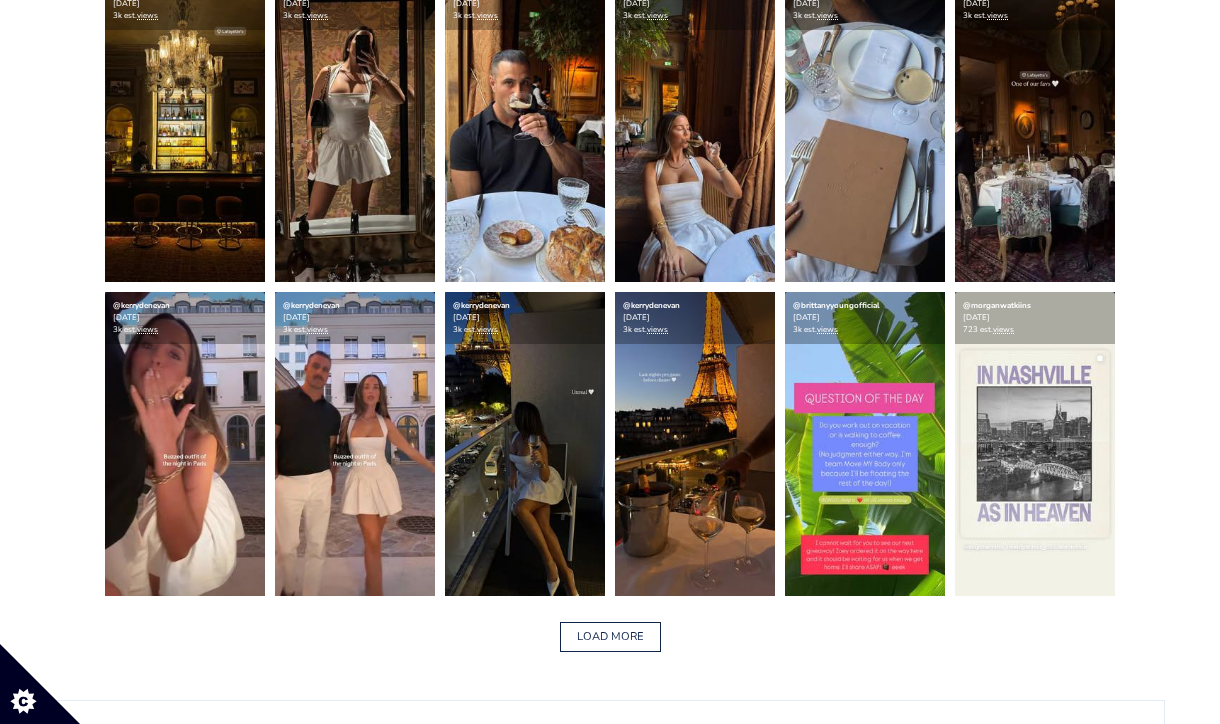 scroll, scrollTop: 2894, scrollLeft: 0, axis: vertical 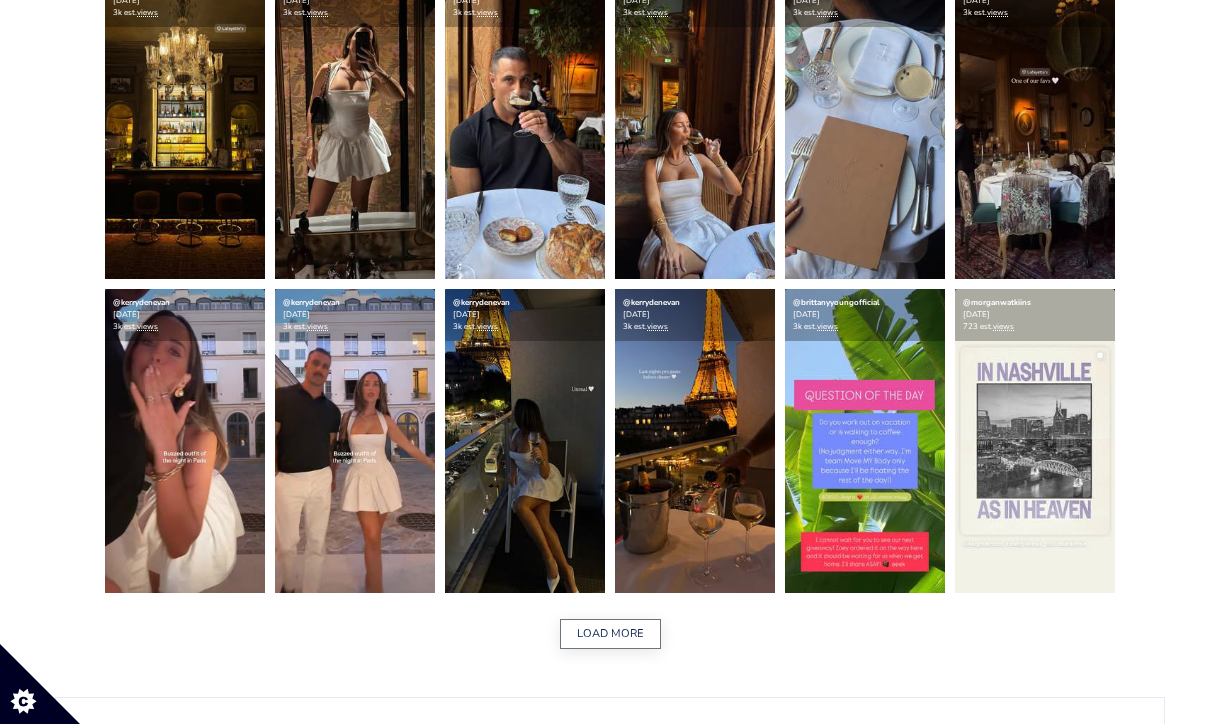 click on "LOAD MORE" at bounding box center (610, 634) 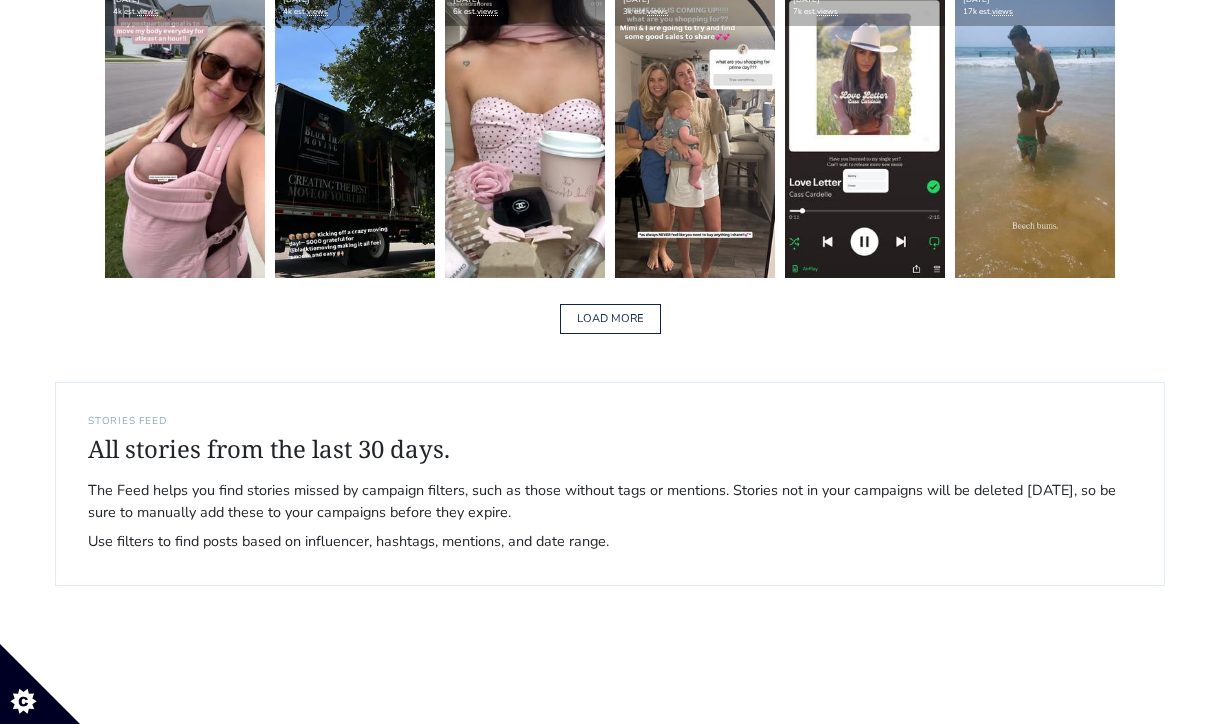 scroll, scrollTop: 6356, scrollLeft: 0, axis: vertical 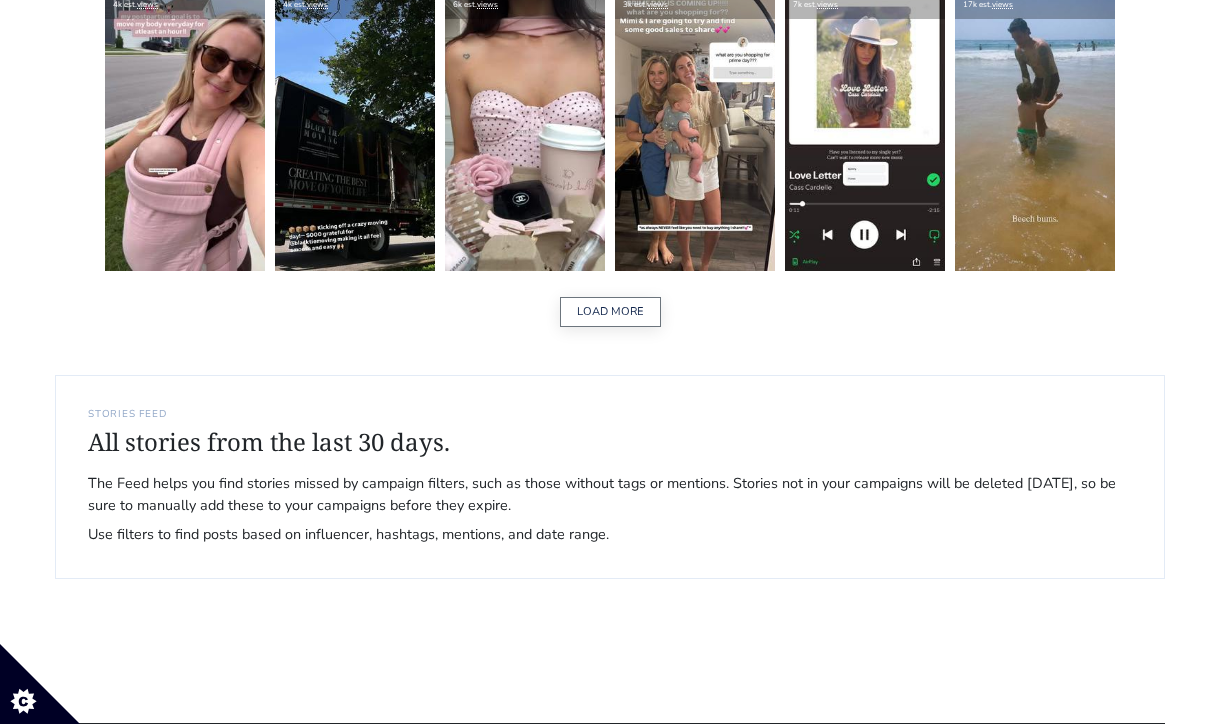 click on "LOAD MORE" at bounding box center (610, 312) 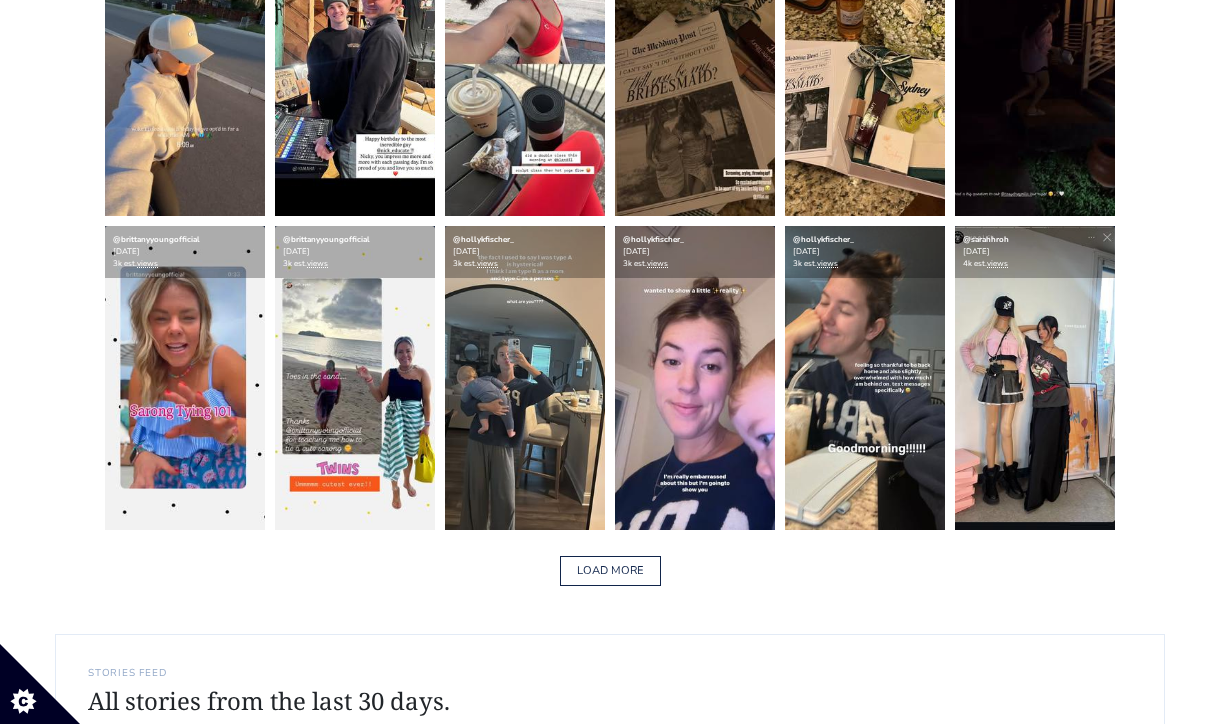 scroll, scrollTop: 9239, scrollLeft: 0, axis: vertical 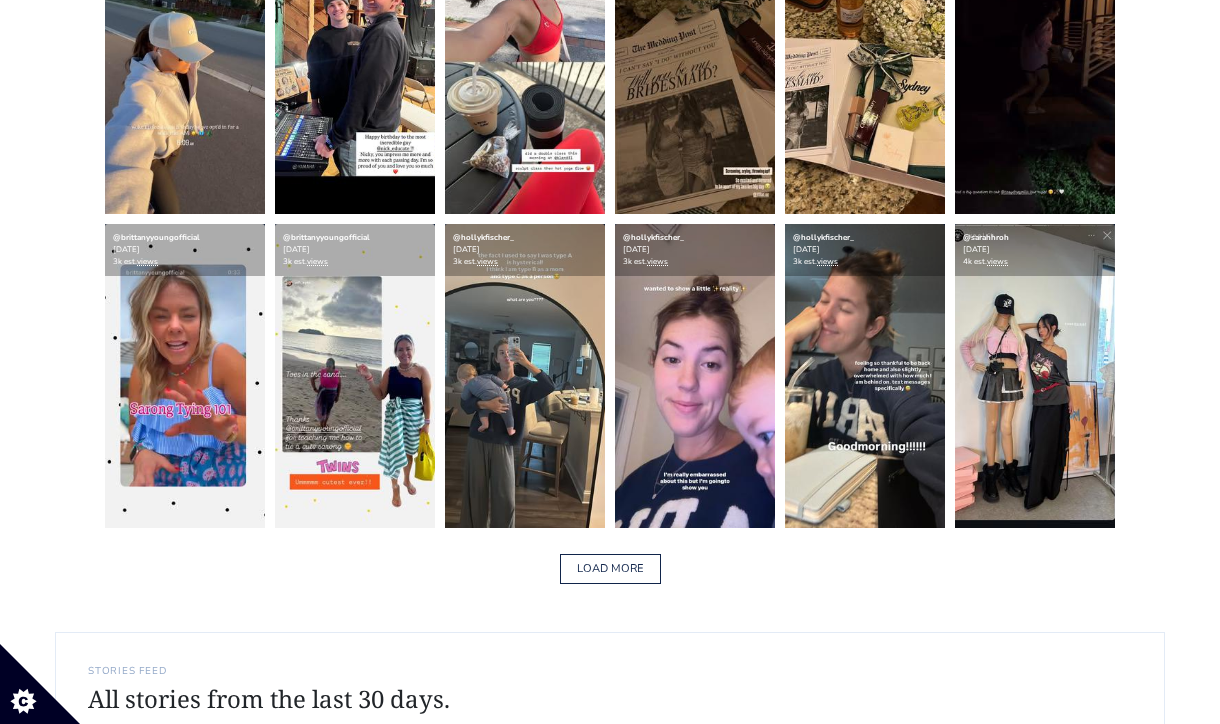 click on "LOAD MORE" at bounding box center [610, 569] 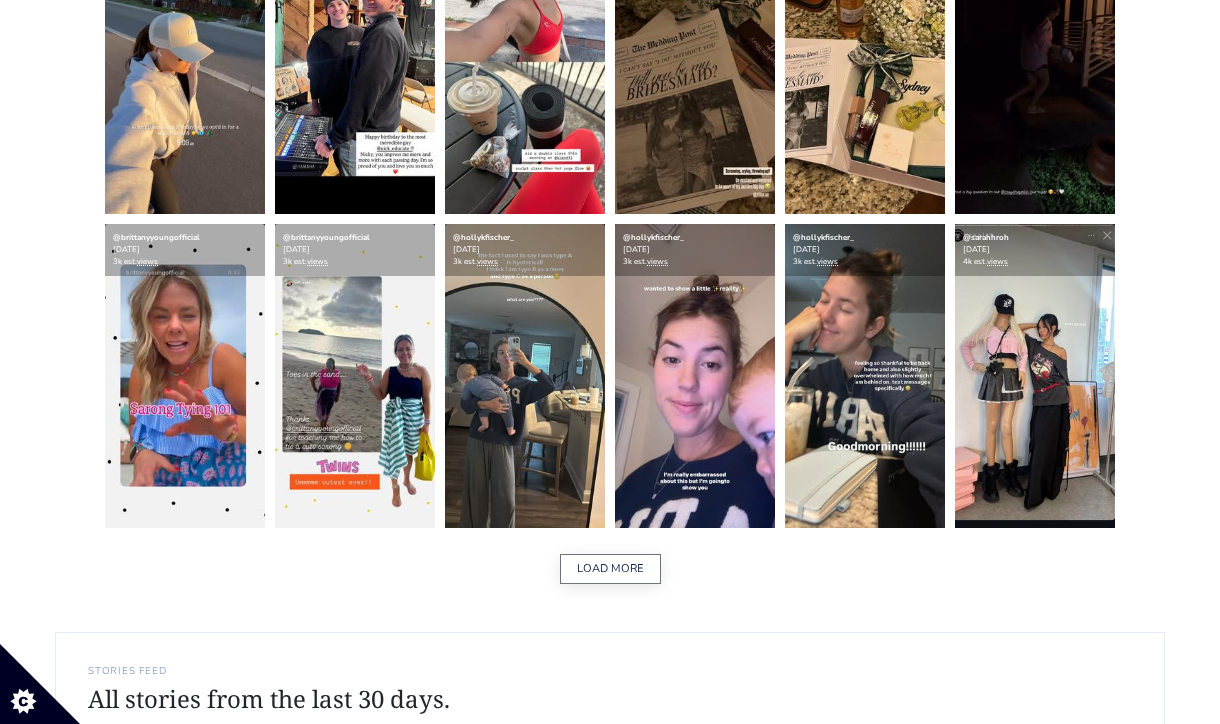 click on "LOAD MORE" at bounding box center [610, 569] 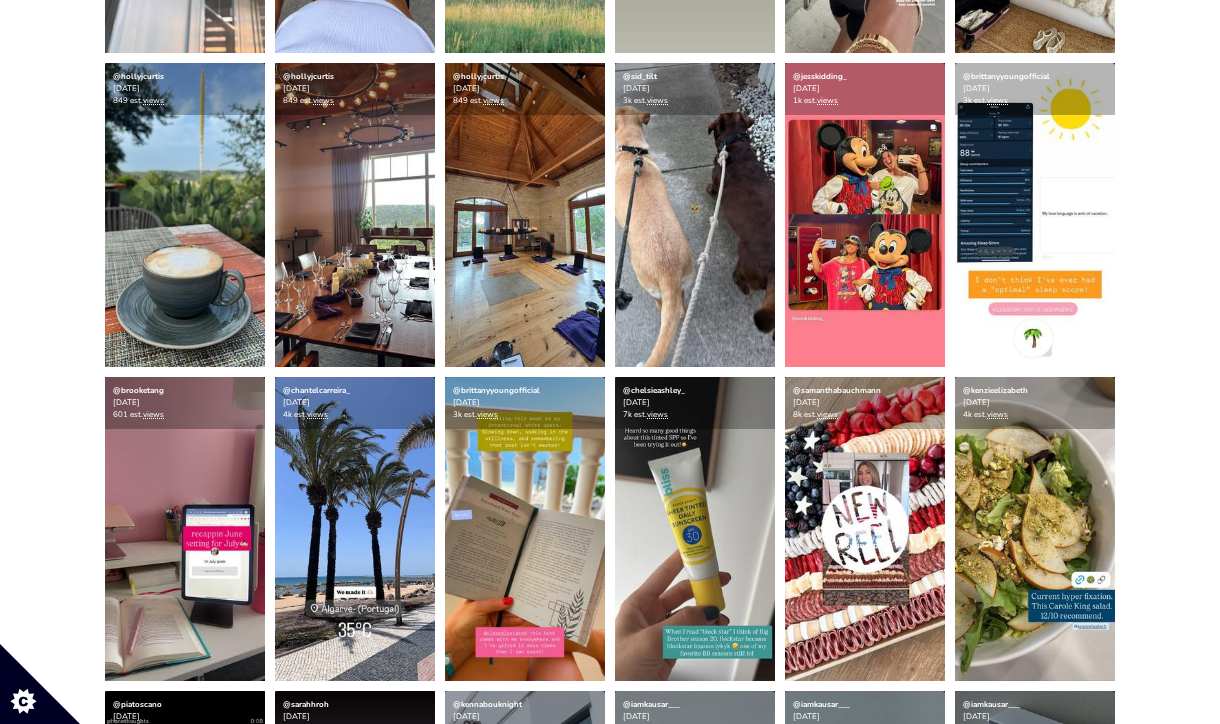 scroll, scrollTop: 10341, scrollLeft: 0, axis: vertical 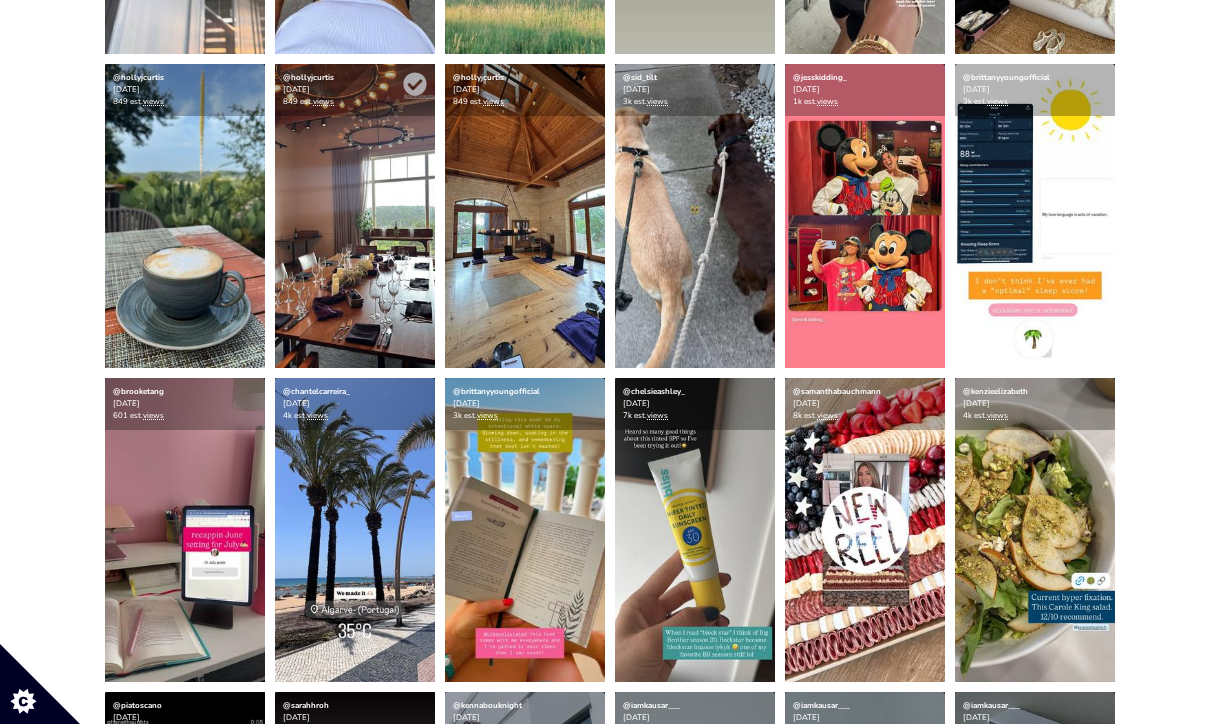 click at bounding box center (355, 216) 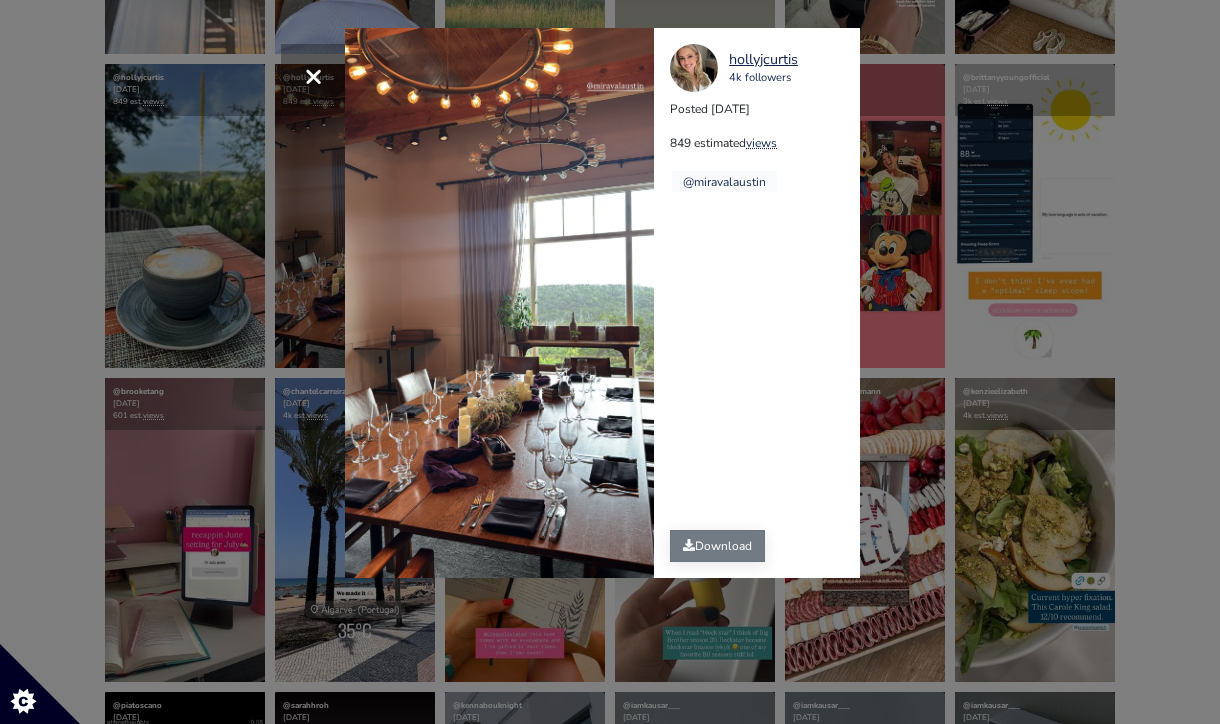 click on "Download" at bounding box center (717, 546) 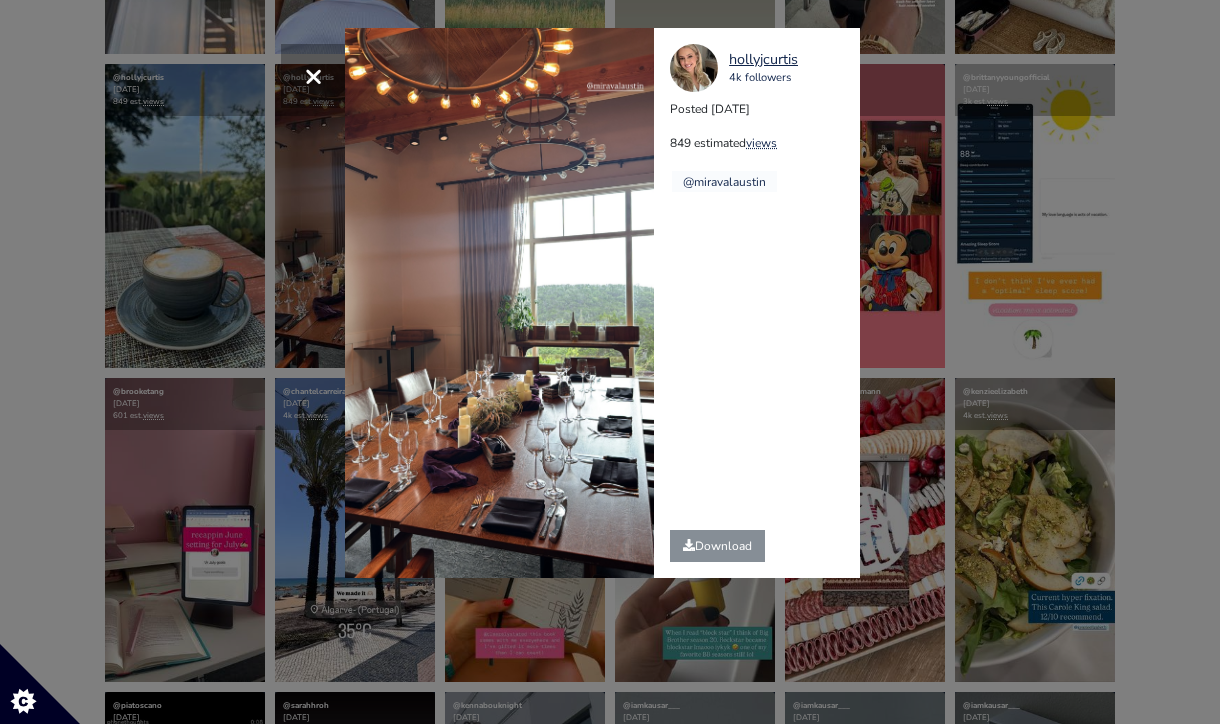 click on "×
hollyjcurtis
4k followers
Posted [DATE]
849
estimated
views
@miravalaustin" at bounding box center (610, 362) 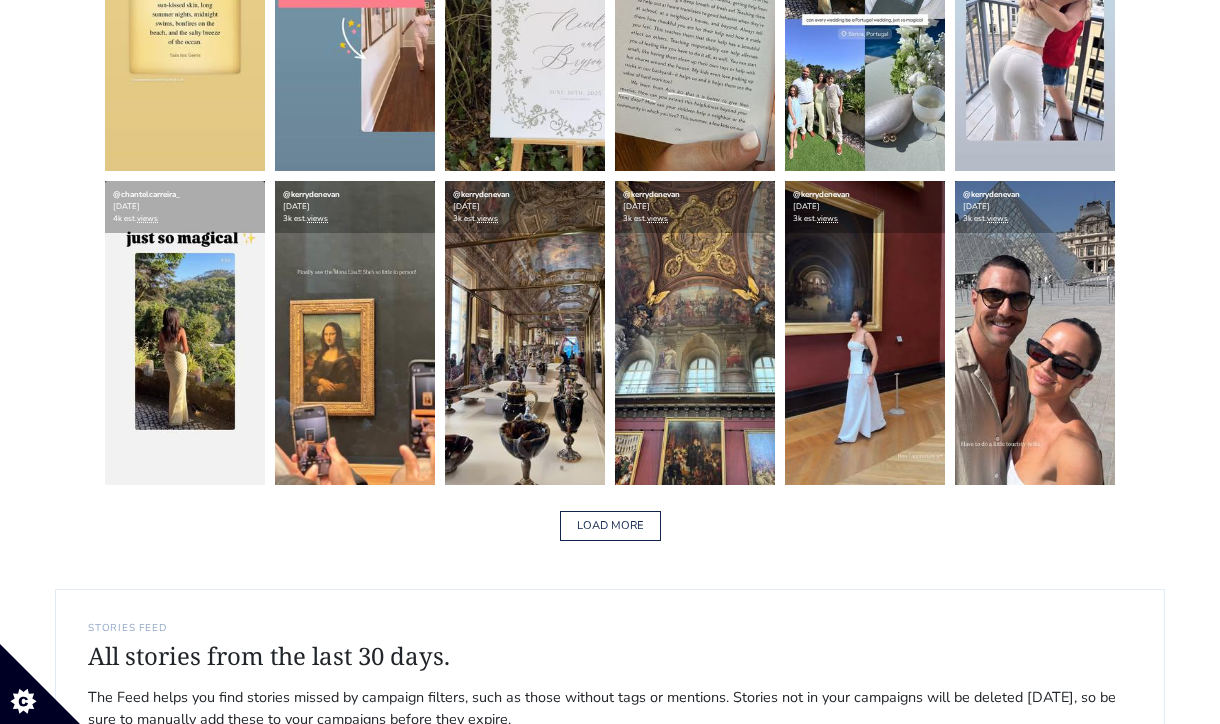 scroll, scrollTop: 12421, scrollLeft: 0, axis: vertical 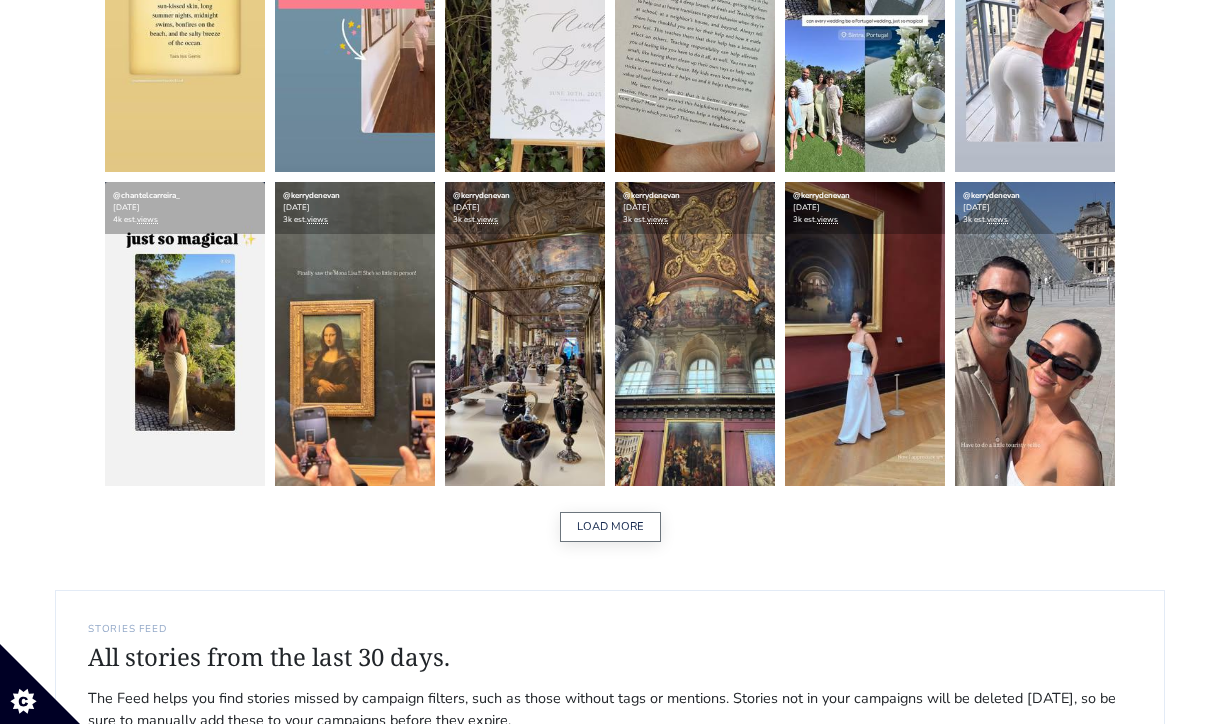 click on "LOAD MORE" at bounding box center [610, 527] 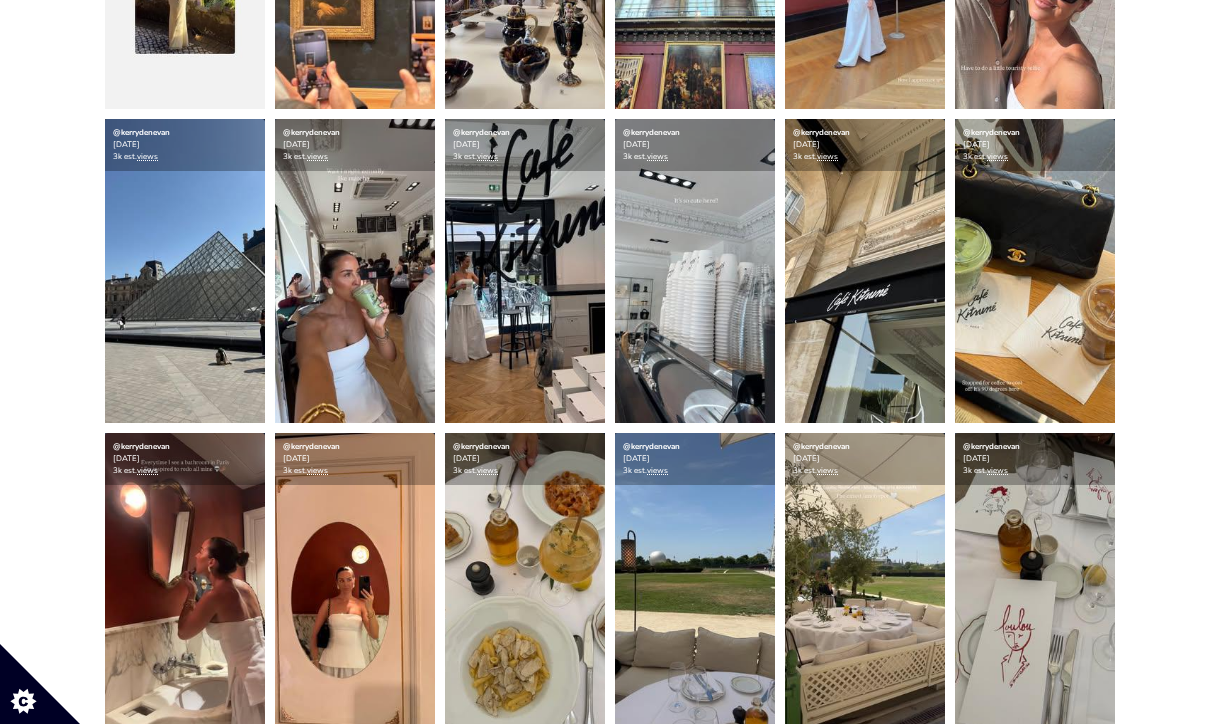 scroll, scrollTop: 12800, scrollLeft: 0, axis: vertical 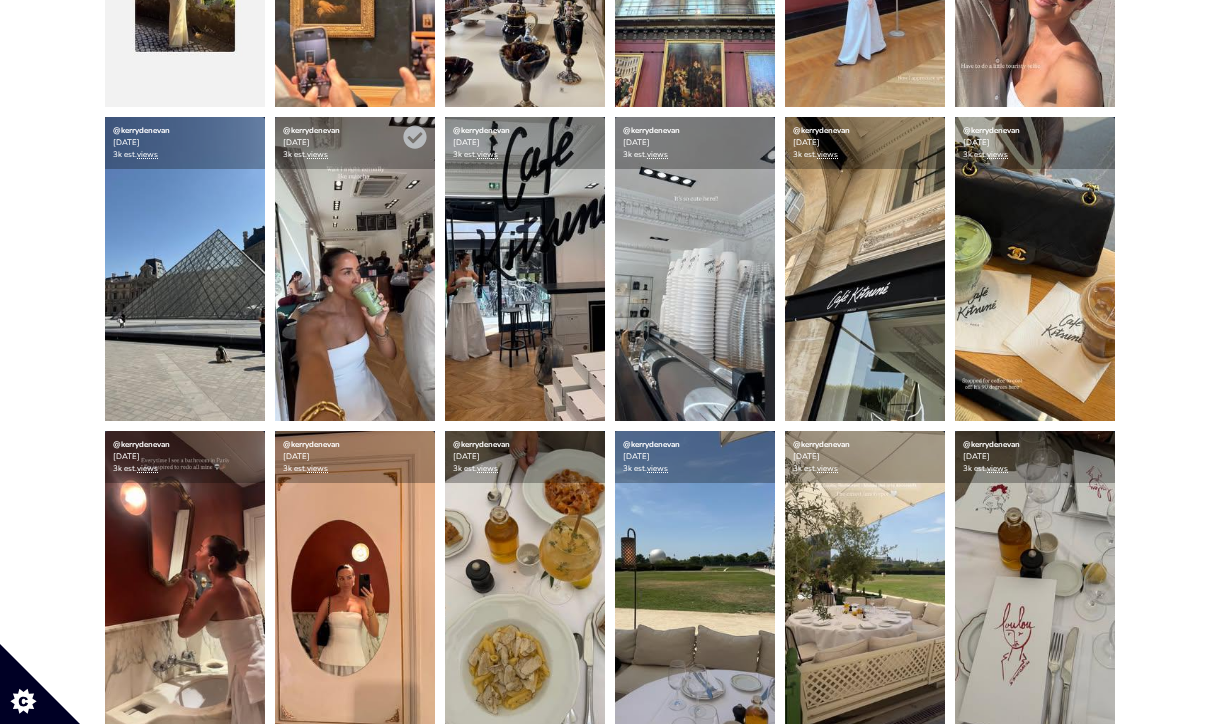 click at bounding box center (355, 269) 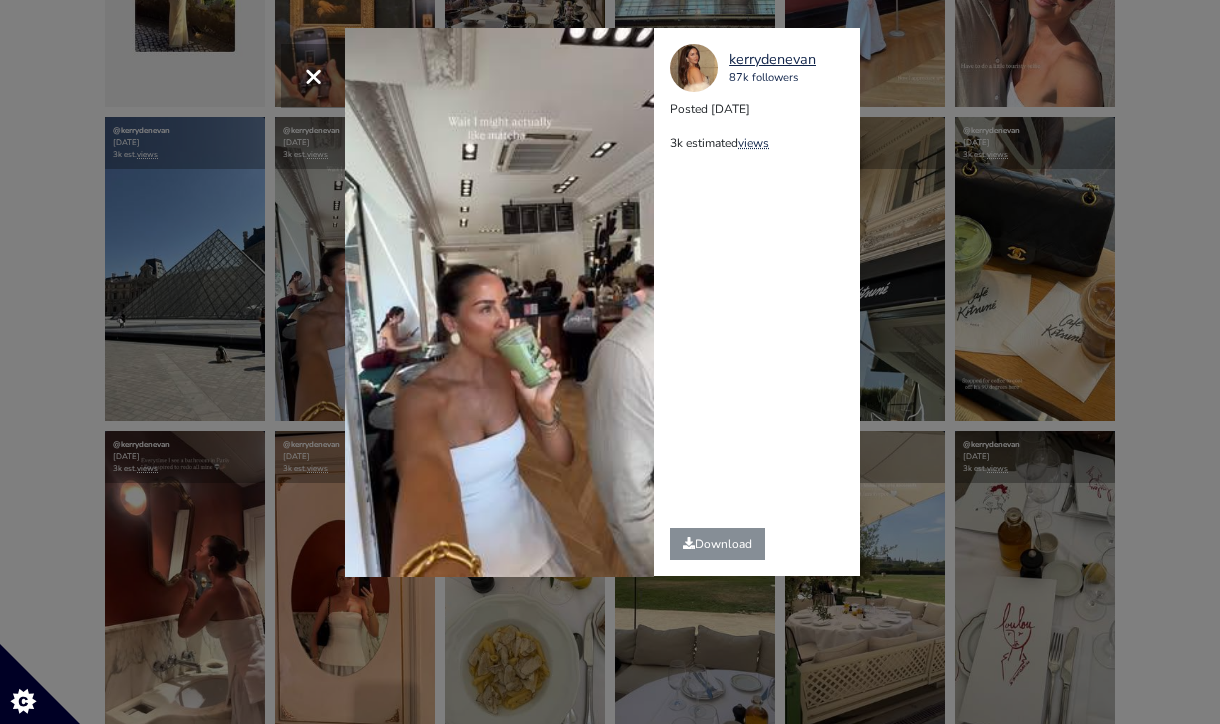 click on "×
Your browser does not support HTML5 video.
[GEOGRAPHIC_DATA]
87k followers
Posted [DATE]
3k
estimated
views" at bounding box center (610, 362) 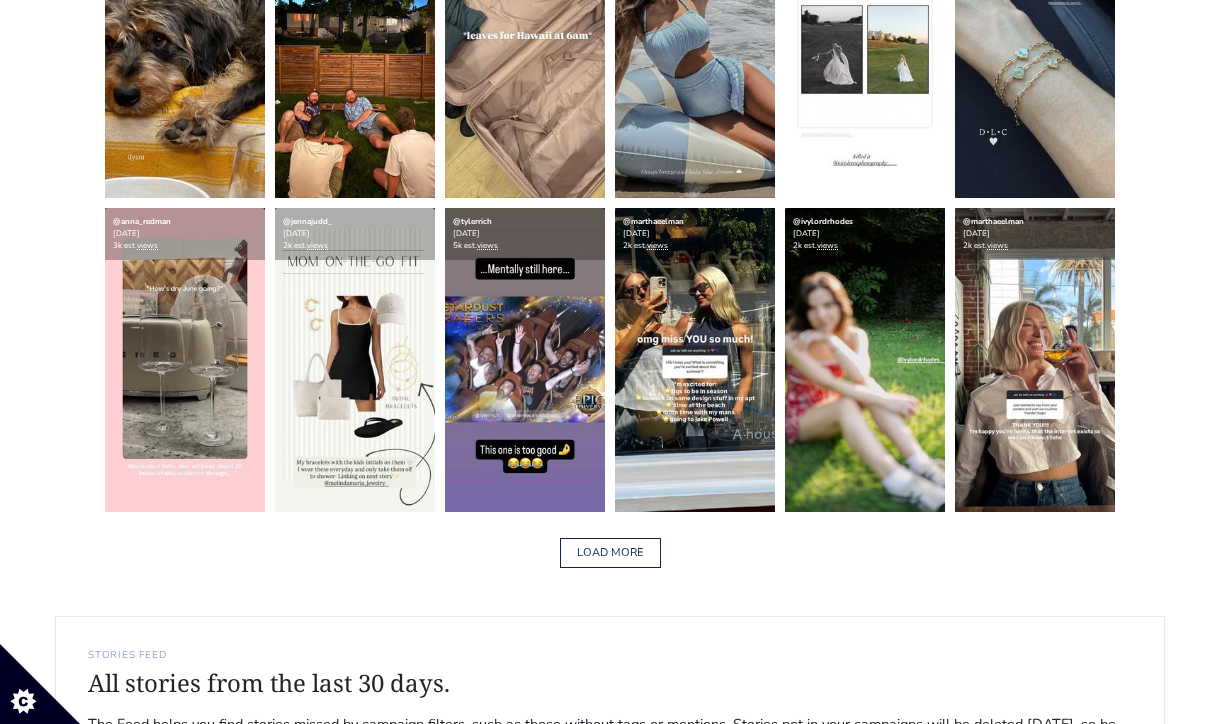scroll, scrollTop: 15653, scrollLeft: 0, axis: vertical 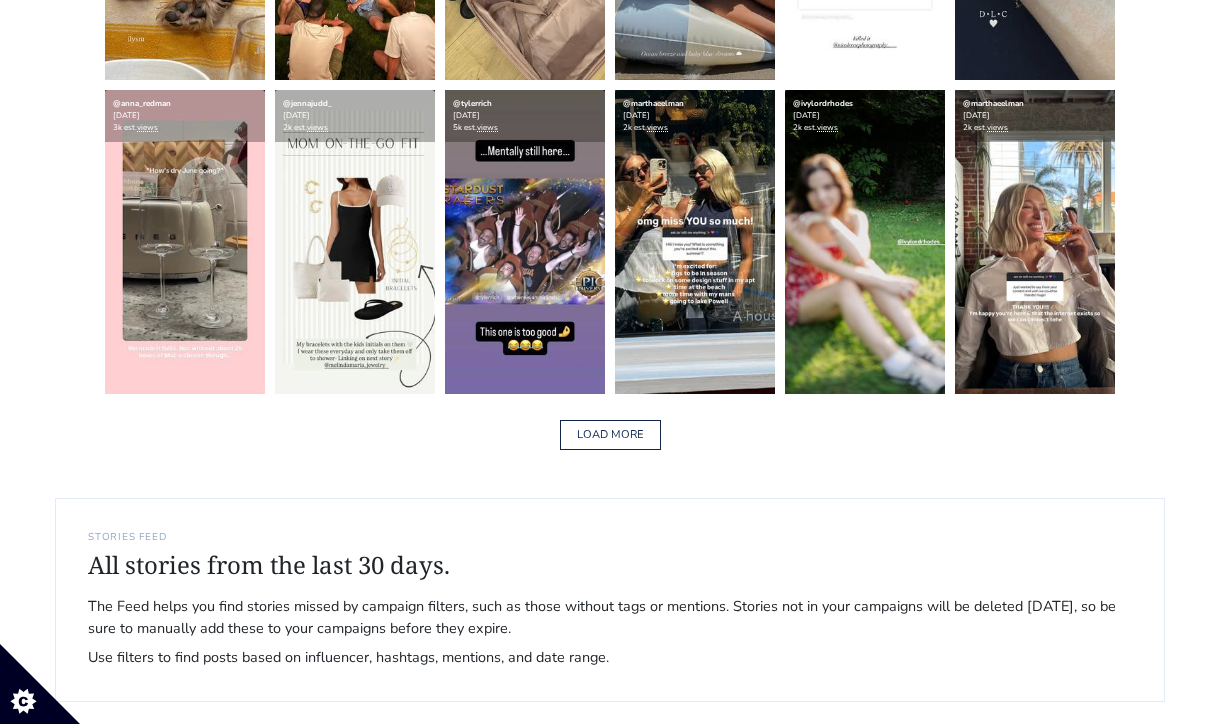 click on "LOAD MORE" at bounding box center [610, 435] 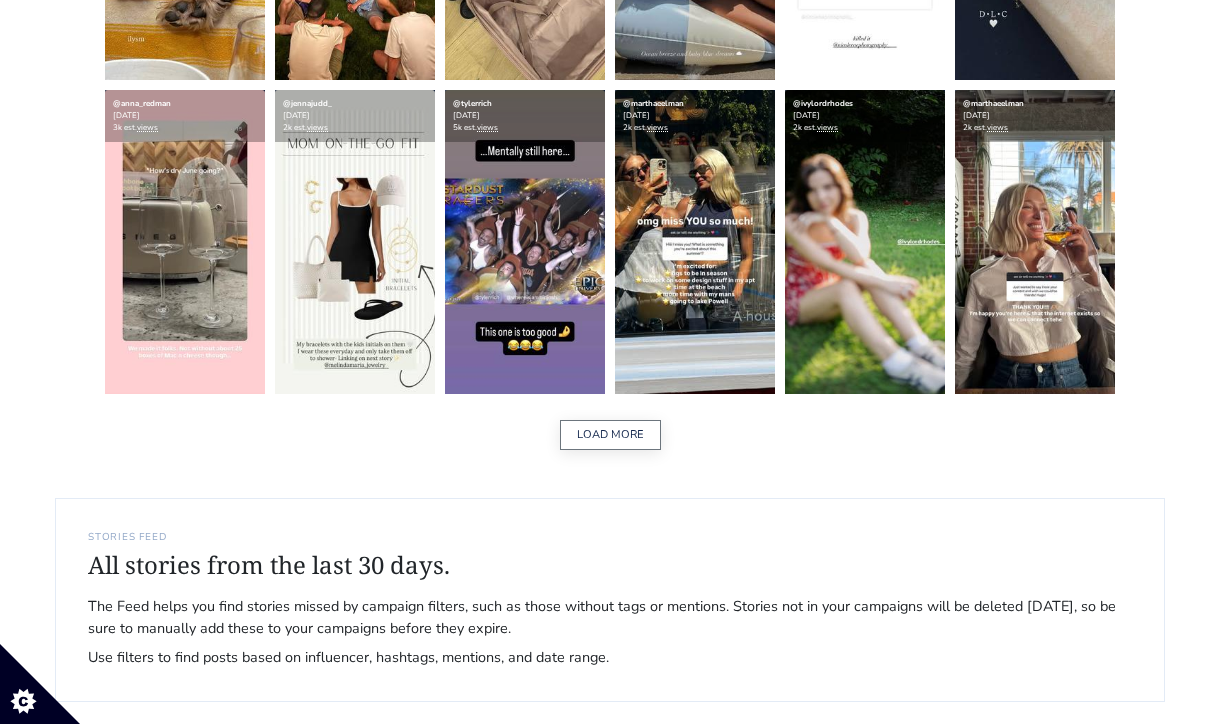 click on "LOAD MORE" at bounding box center (610, 435) 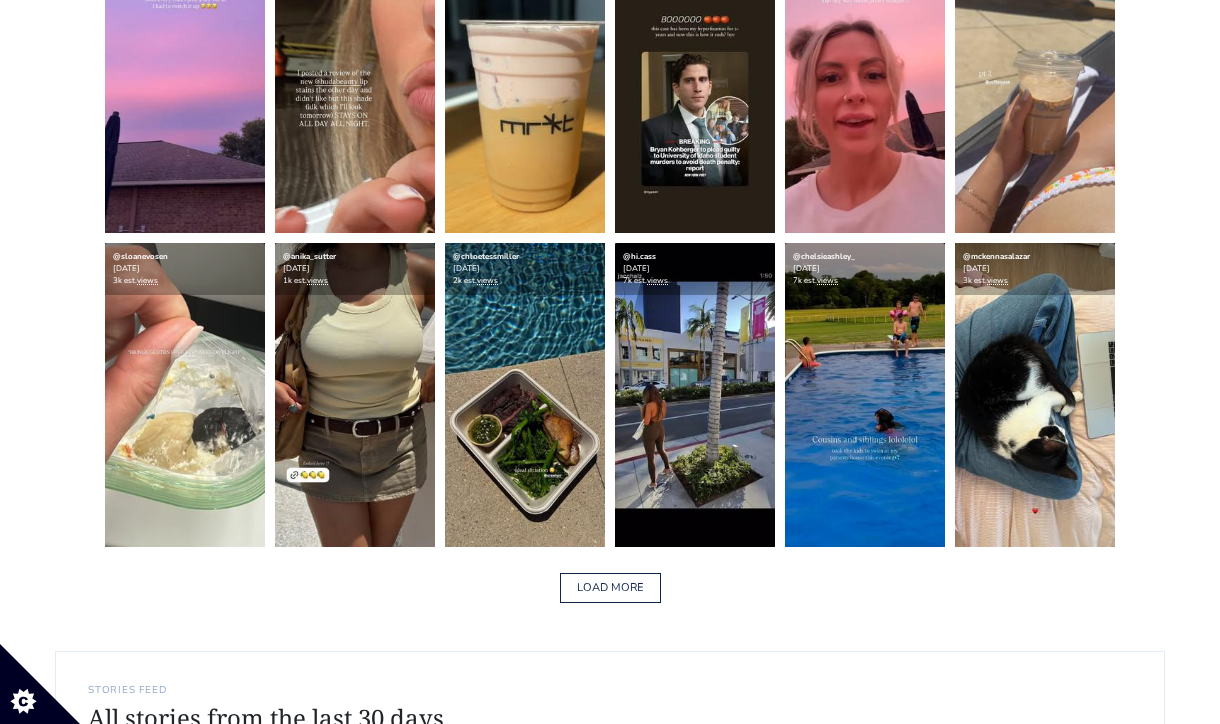 scroll, scrollTop: 18641, scrollLeft: 0, axis: vertical 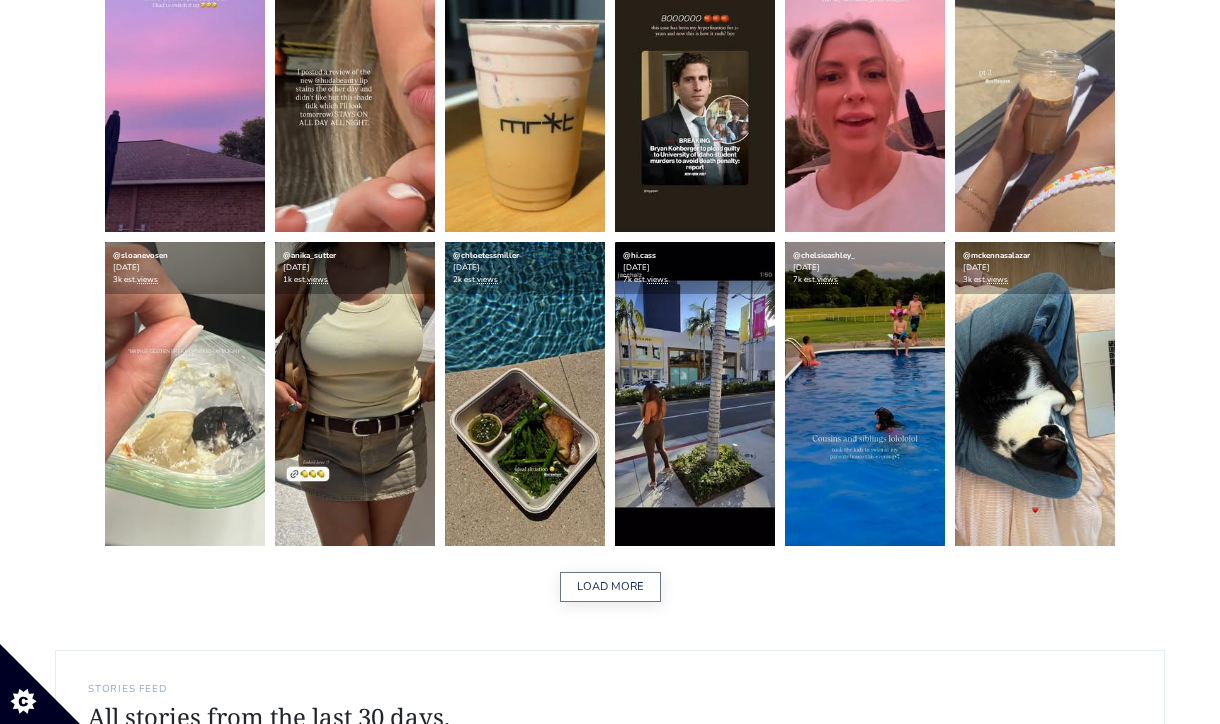 click on "LOAD MORE" at bounding box center [610, 587] 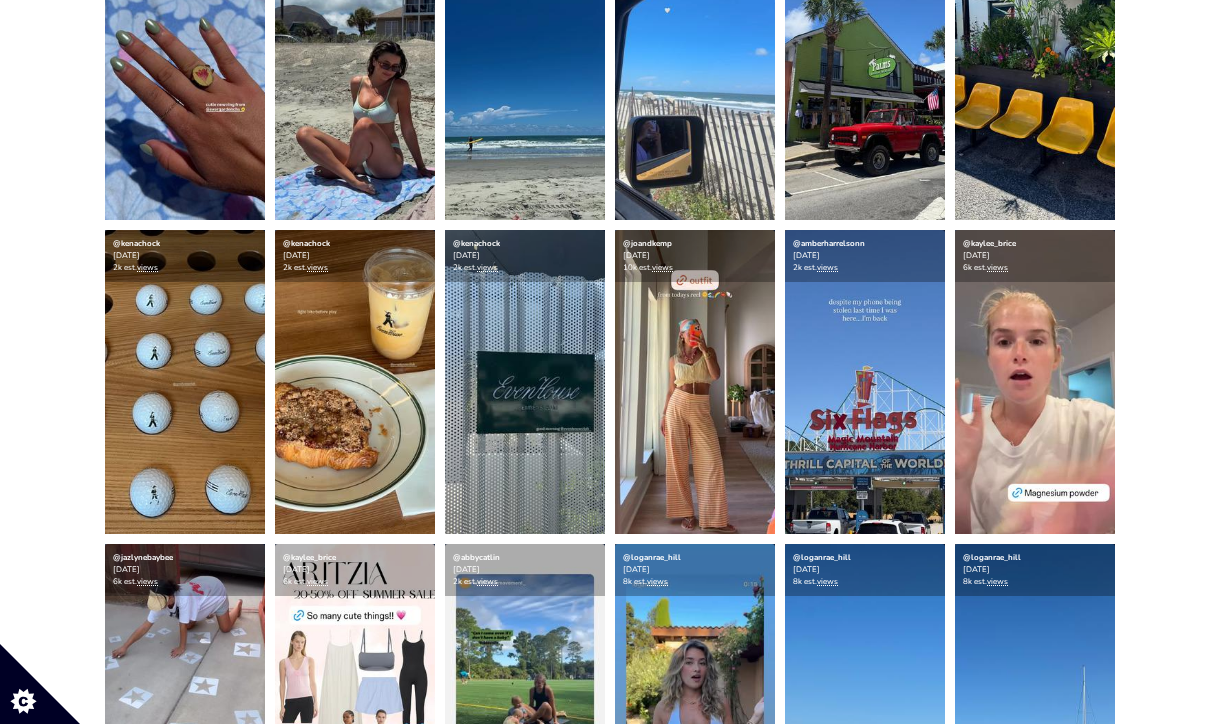 scroll, scrollTop: 0, scrollLeft: 0, axis: both 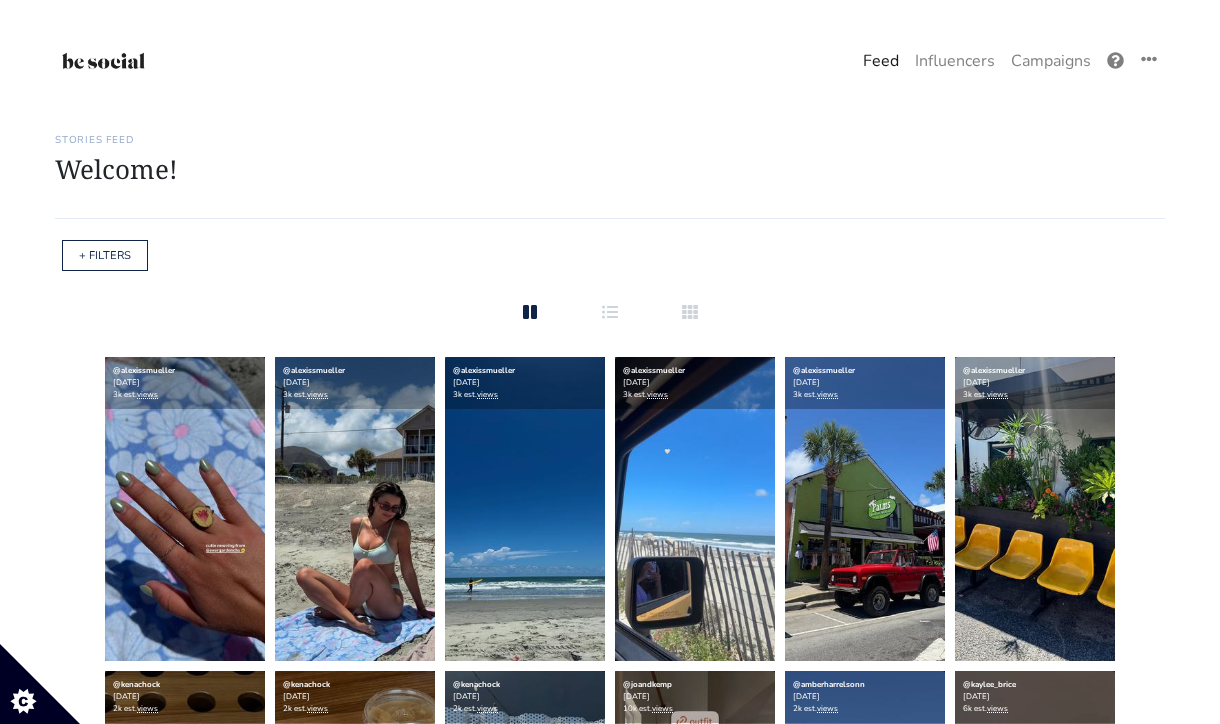 click on "+ FILTERS" at bounding box center (105, 255) 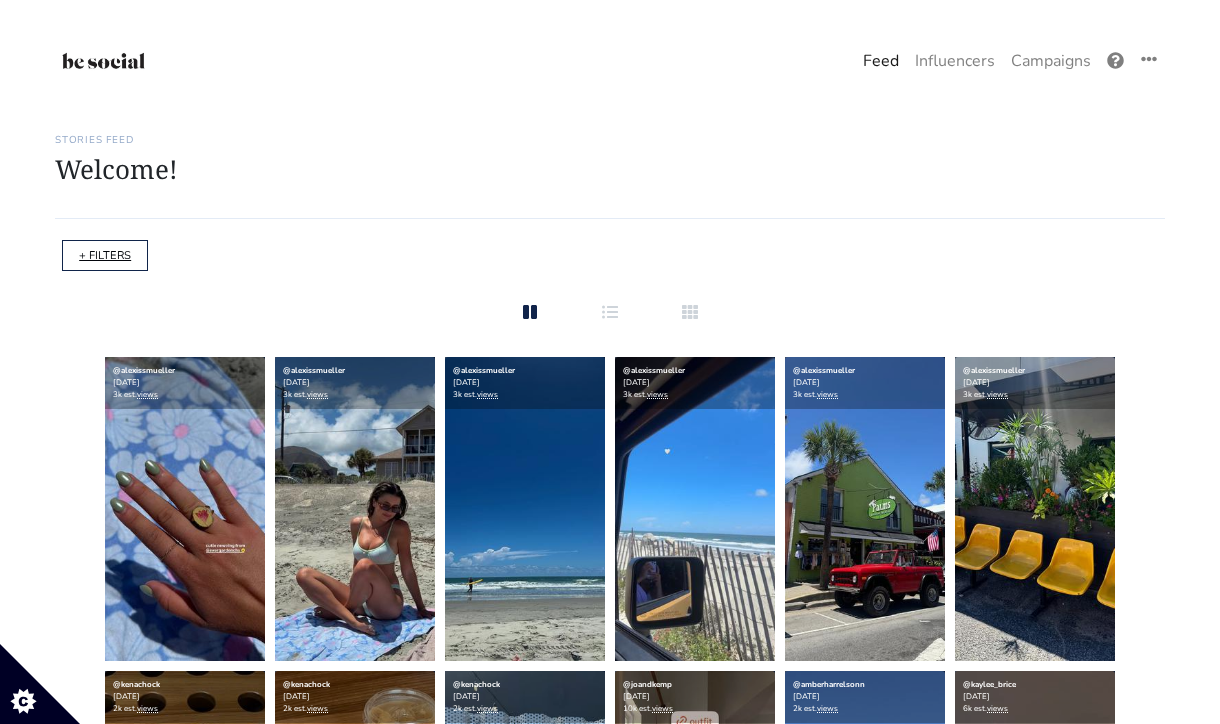 click on "+ FILTERS" at bounding box center [105, 255] 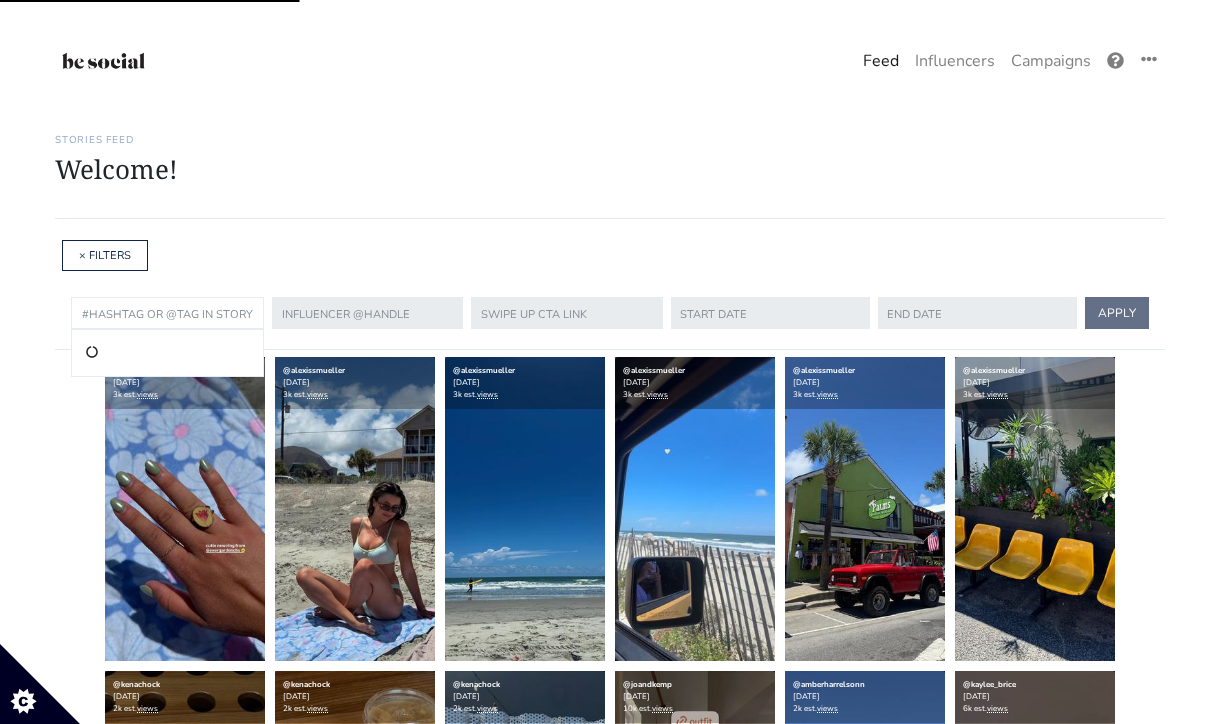 click at bounding box center [167, 313] 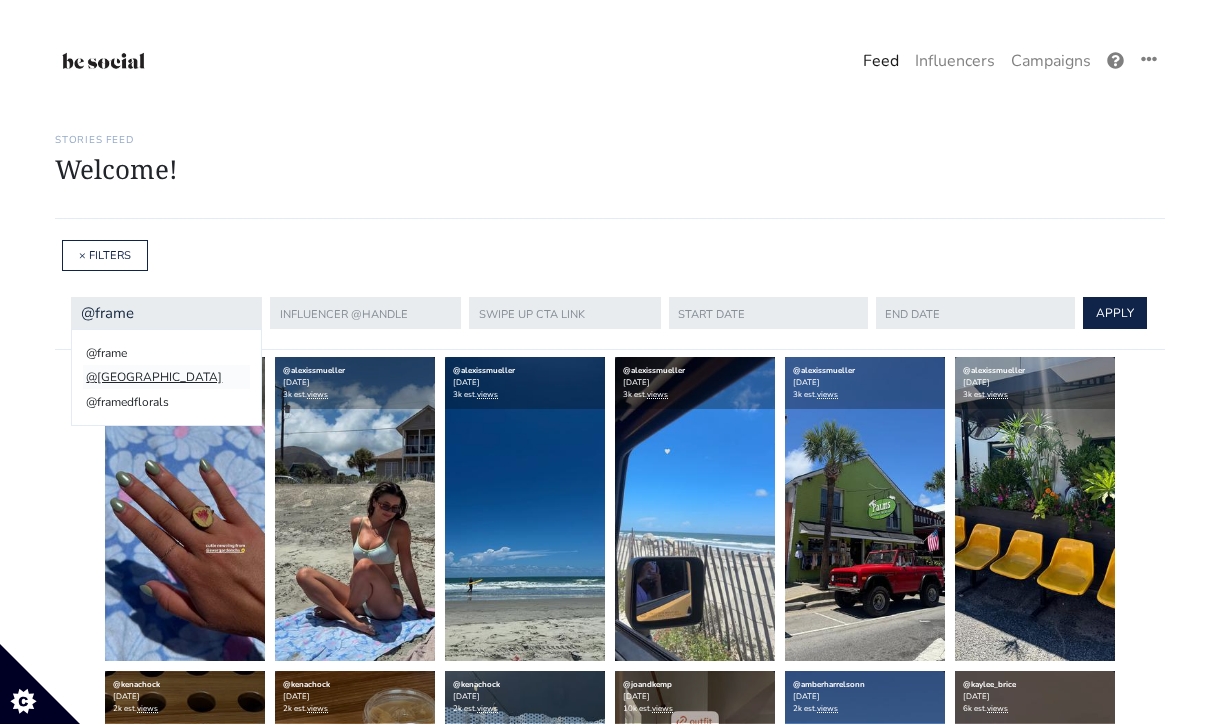 click on "@[GEOGRAPHIC_DATA]" at bounding box center [166, 377] 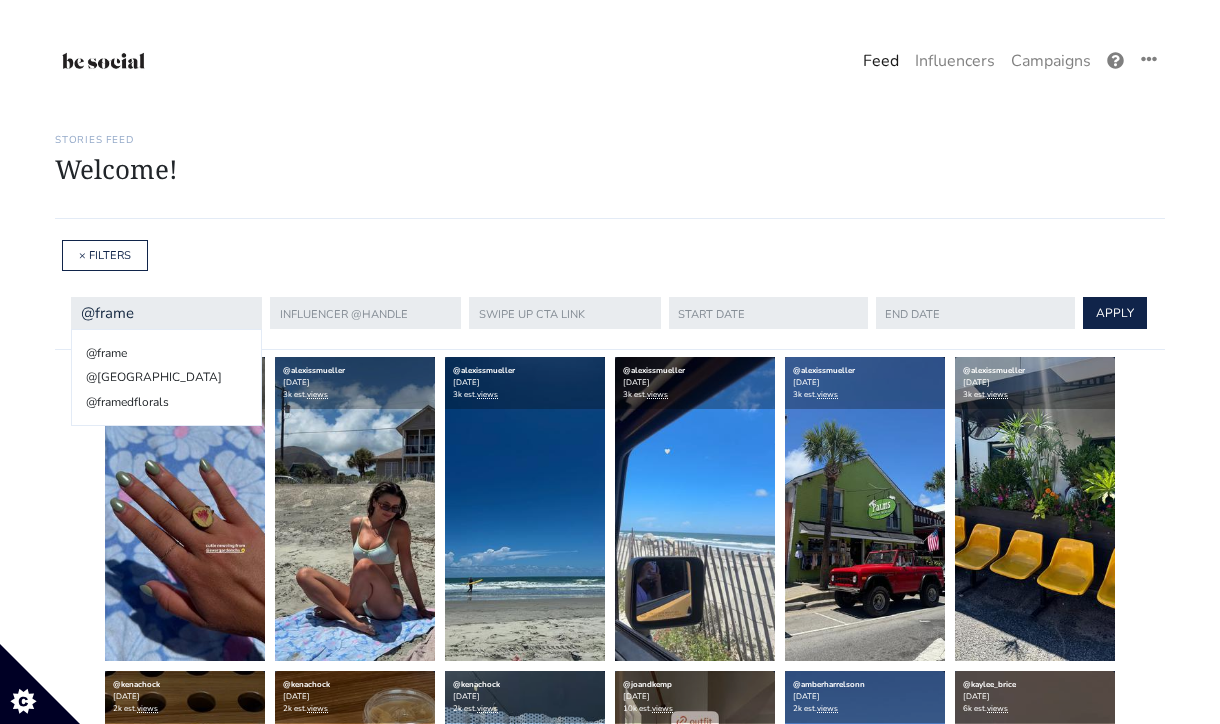 type on "@[GEOGRAPHIC_DATA]" 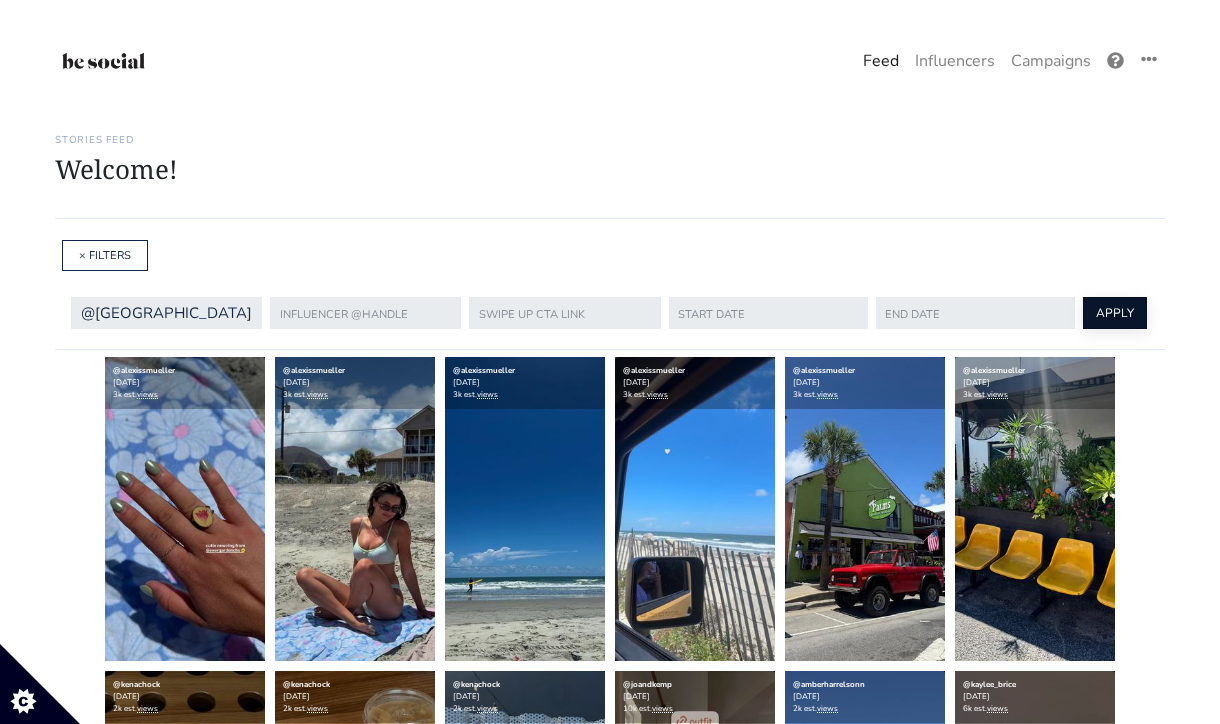 click on "APPLY" at bounding box center (1115, 313) 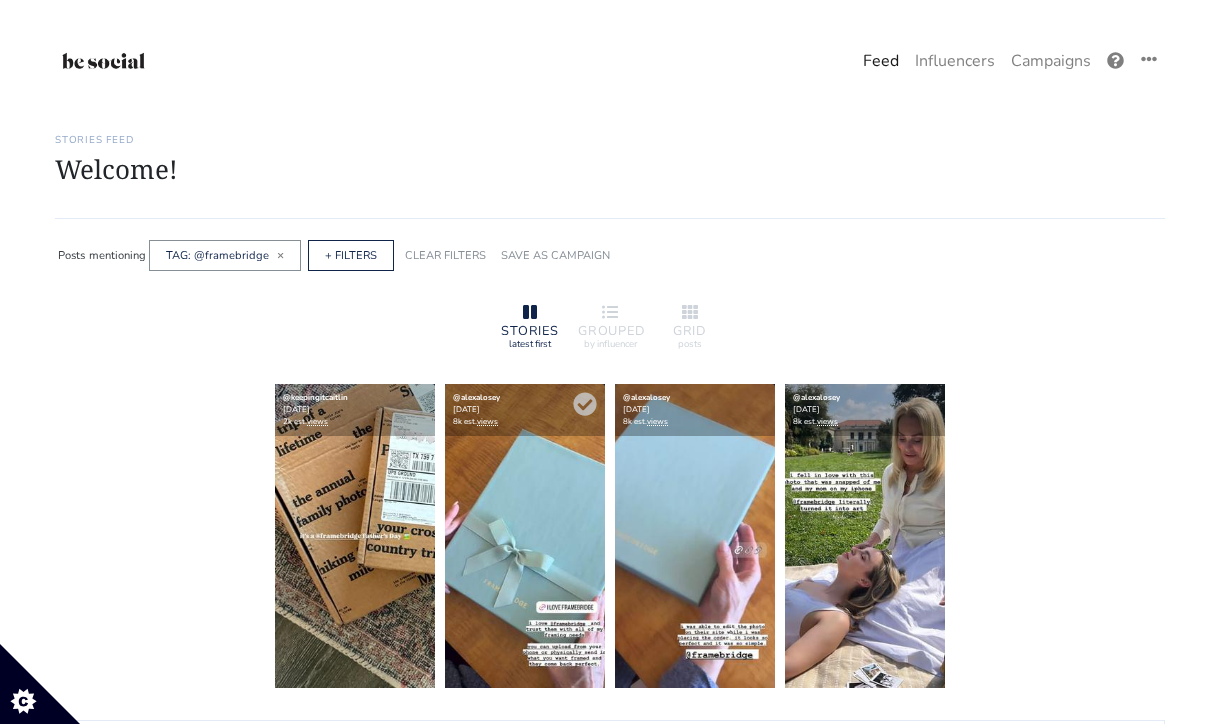 click at bounding box center (525, 536) 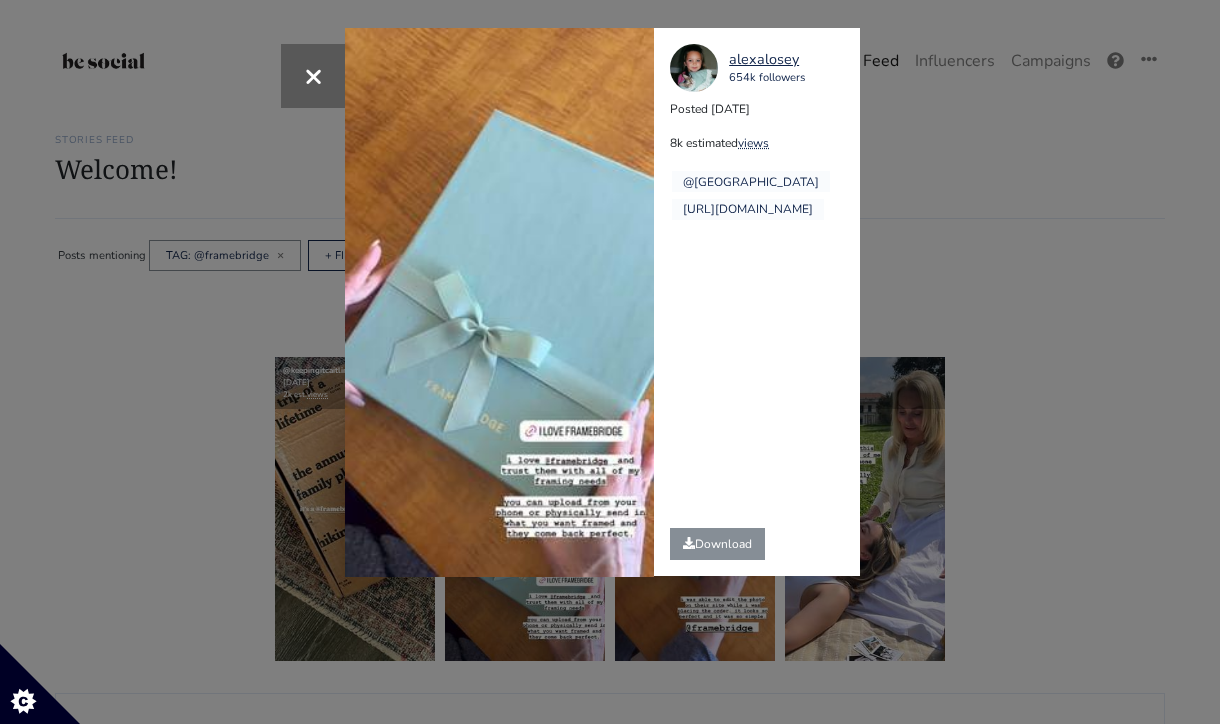 click on "×
Your browser does not support HTML5 video.
alexalosey
654k followers
Posted [DATE]
8k
estimated
views
@[GEOGRAPHIC_DATA]" at bounding box center (610, 362) 